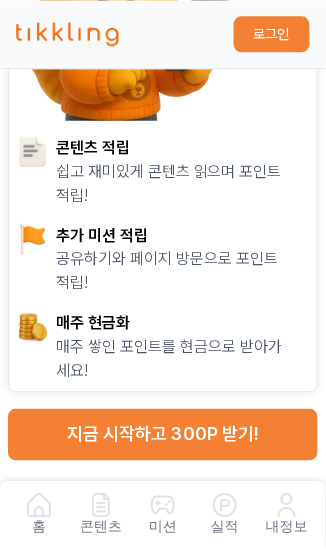 scroll, scrollTop: 299, scrollLeft: 0, axis: vertical 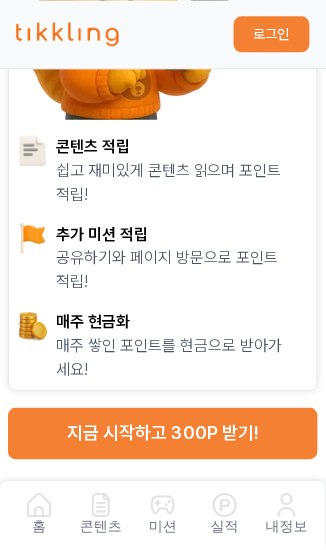 click on "지금 시작하고 300P 받기!" at bounding box center (163, 434) 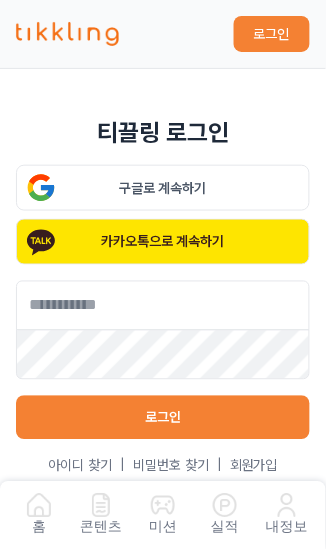 click on "카카오톡으로 계속하기" at bounding box center (163, 242) 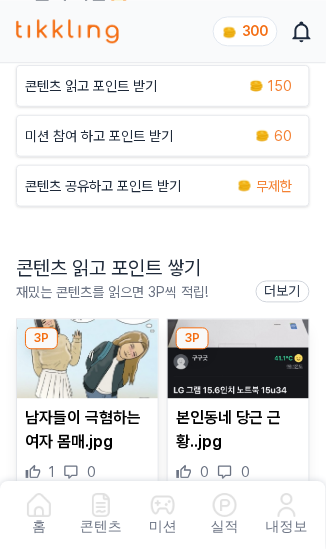 scroll, scrollTop: 279, scrollLeft: 0, axis: vertical 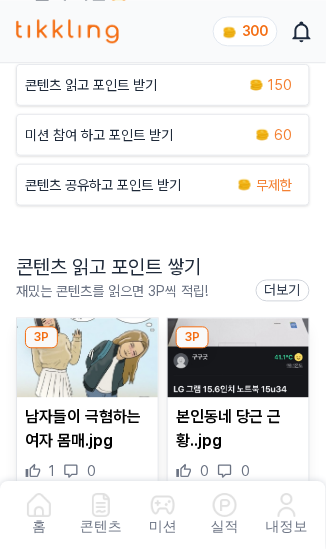 click on "남자들이 극혐하는 여자 몸매.jpg     1     0" at bounding box center (87, 444) 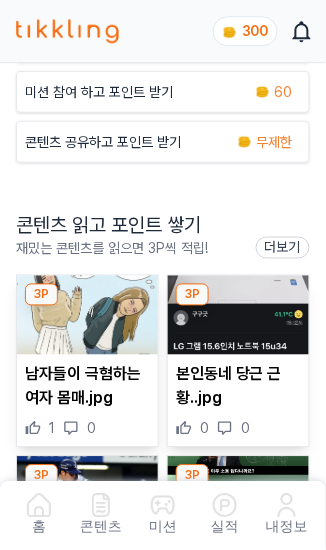 click on "남자들이 극혐하는 여자 몸매.jpg" at bounding box center (87, 387) 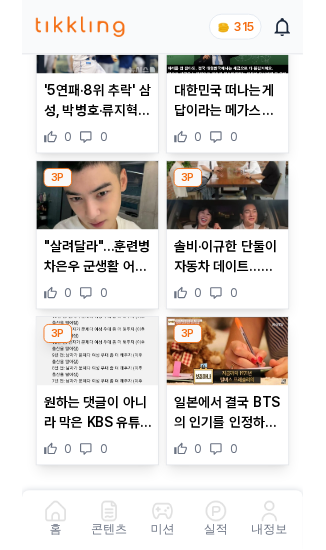 scroll, scrollTop: 786, scrollLeft: 0, axis: vertical 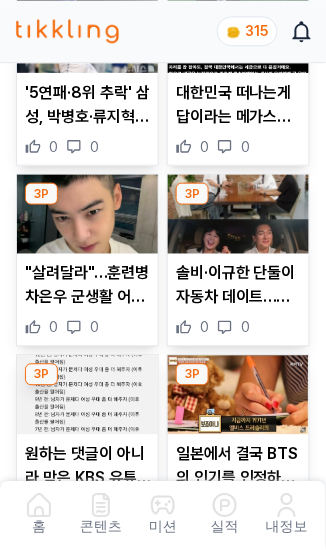 click on ""살려달라"…훈련병 차은우 군생활 어떻길래" at bounding box center (87, 286) 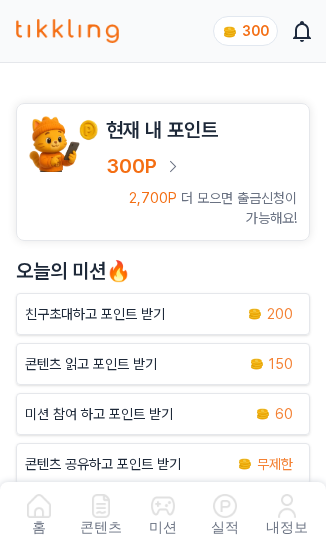 scroll, scrollTop: 1491, scrollLeft: 0, axis: vertical 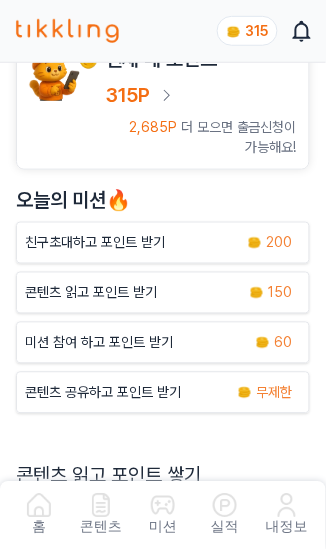 click on "150" at bounding box center (281, 293) 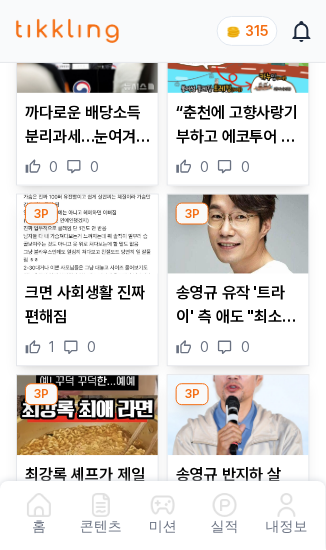 scroll, scrollTop: 496, scrollLeft: 0, axis: vertical 